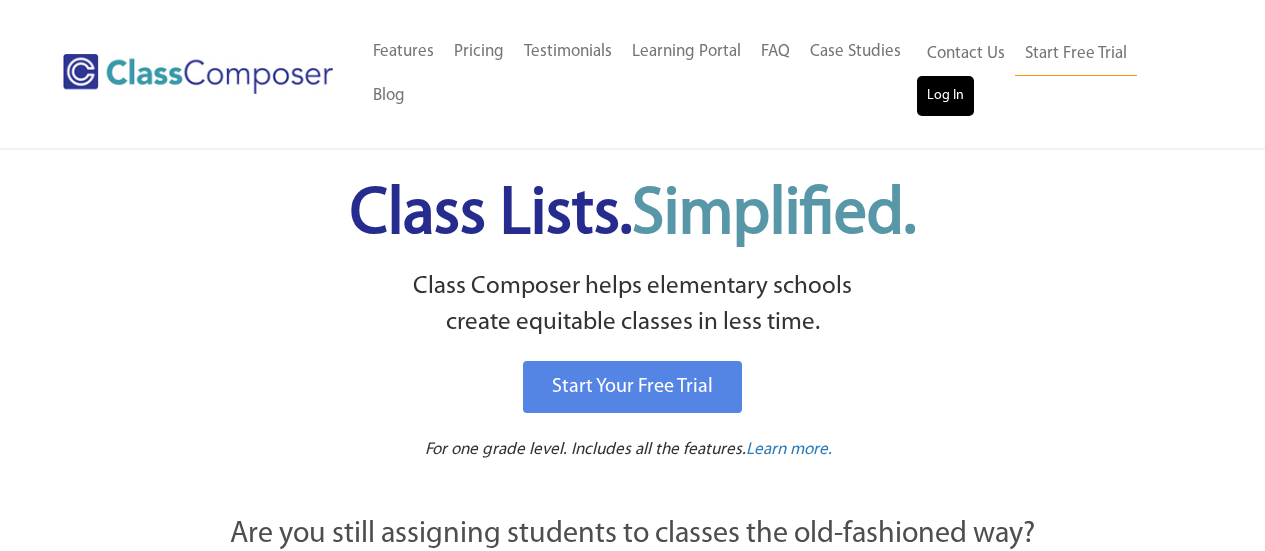 scroll, scrollTop: 0, scrollLeft: 0, axis: both 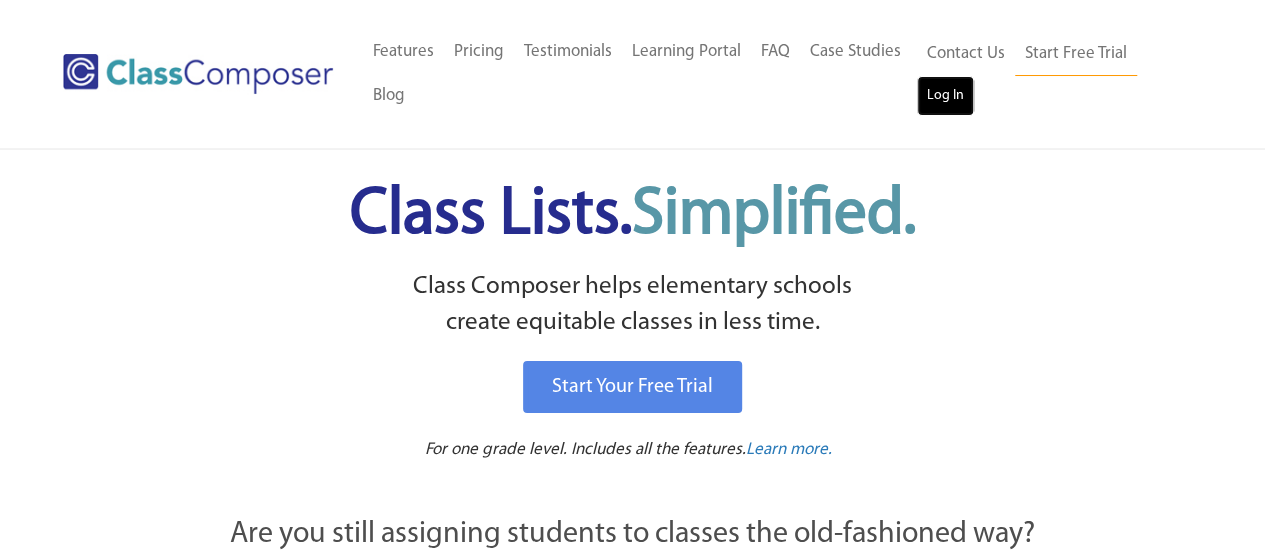 click on "Log In" at bounding box center [945, 96] 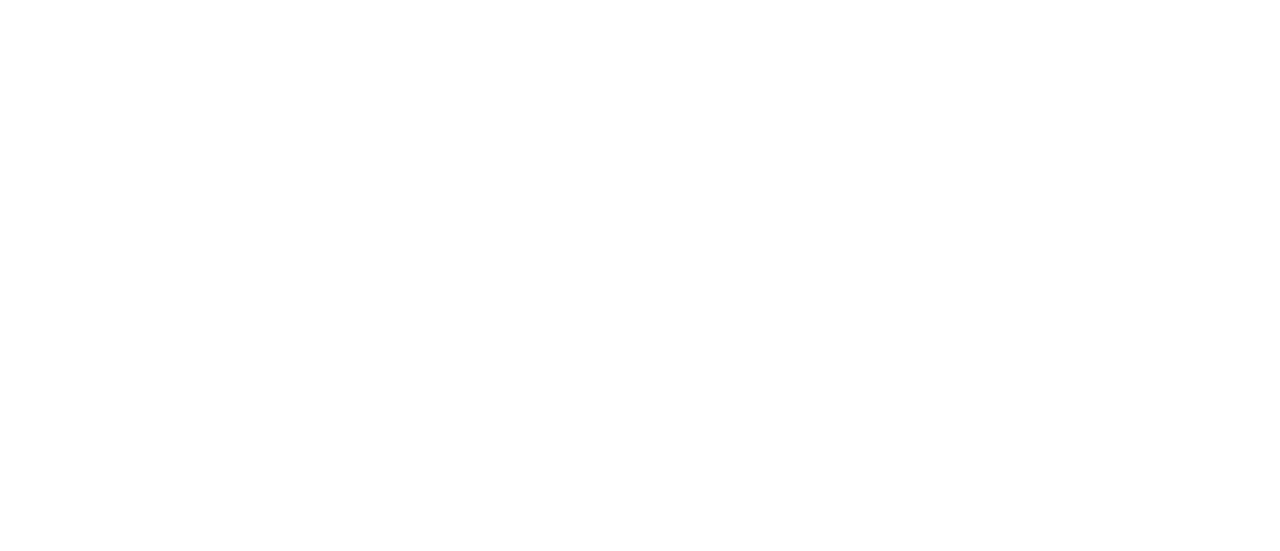 scroll, scrollTop: 0, scrollLeft: 0, axis: both 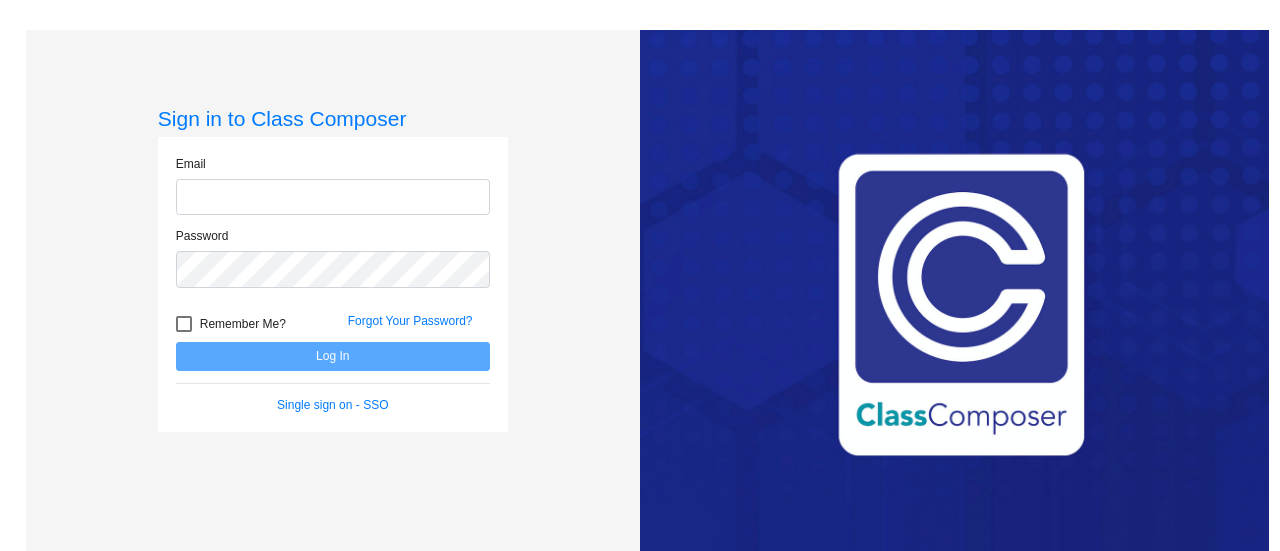 type on "[EMAIL_ADDRESS][DOMAIN_NAME]" 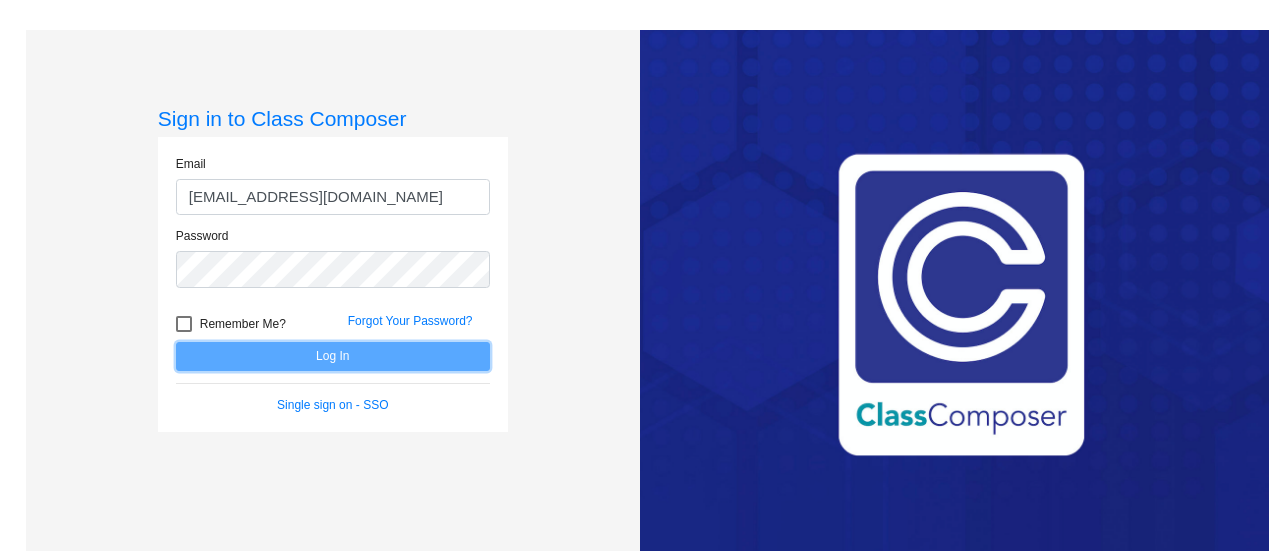 click on "Log In" 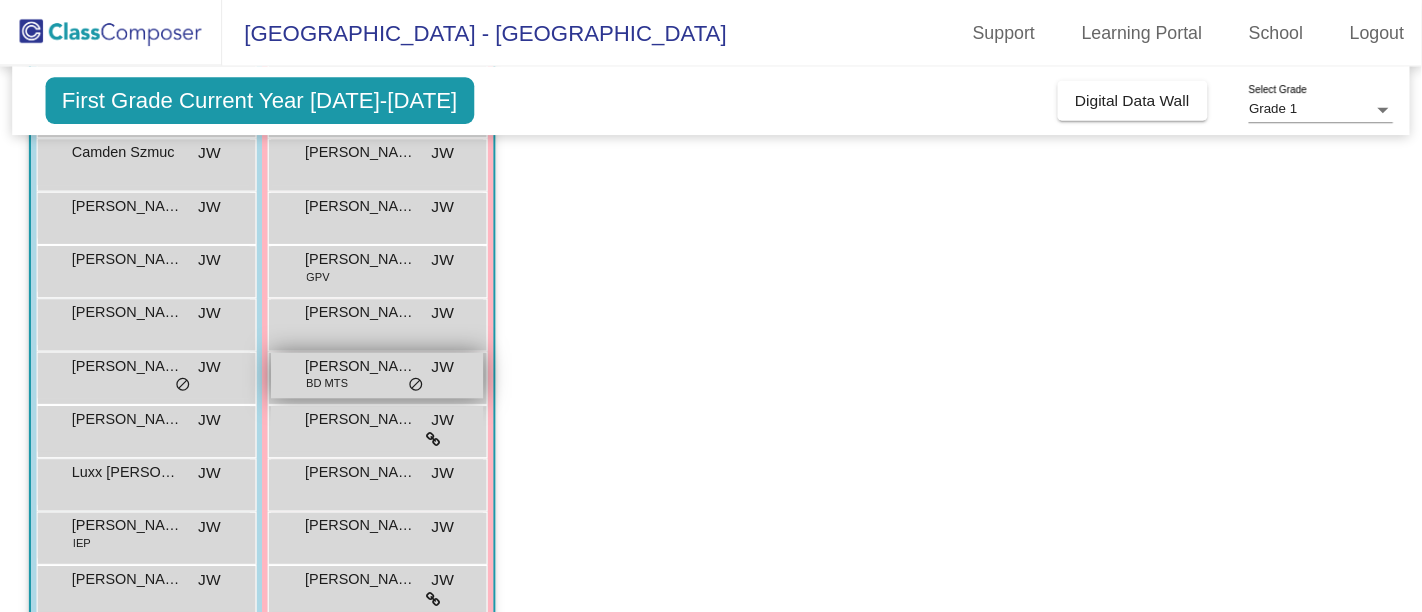 scroll, scrollTop: 290, scrollLeft: 0, axis: vertical 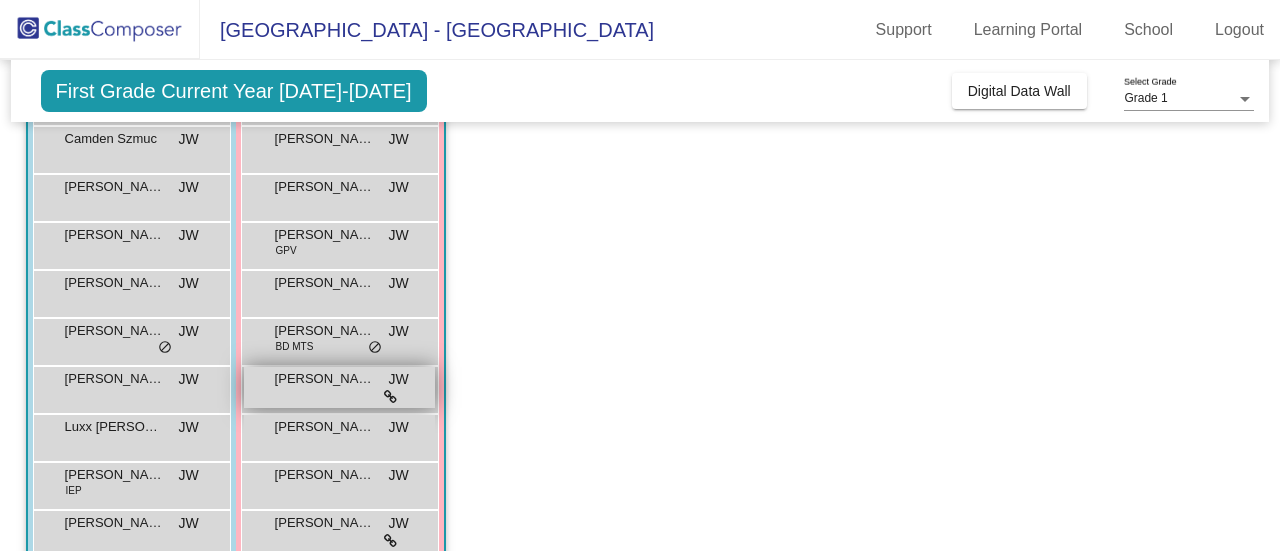 click on "[PERSON_NAME] [PERSON_NAME] lock do_not_disturb_alt" at bounding box center [339, 387] 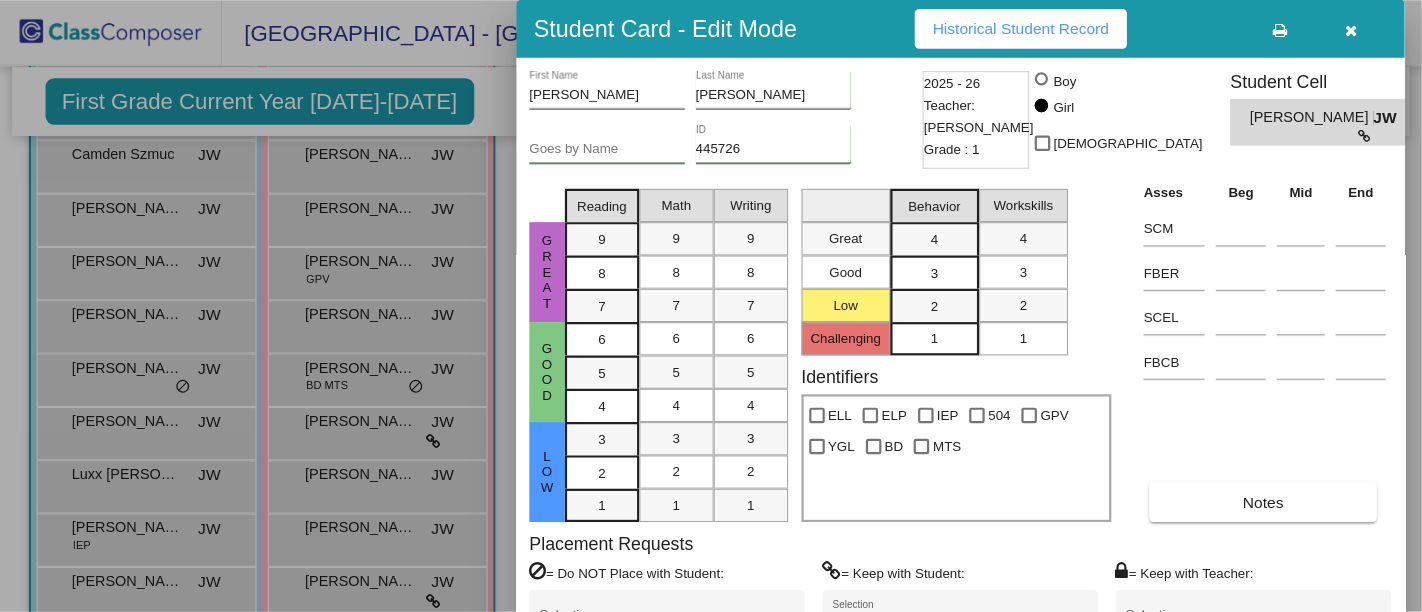 scroll, scrollTop: 289, scrollLeft: 0, axis: vertical 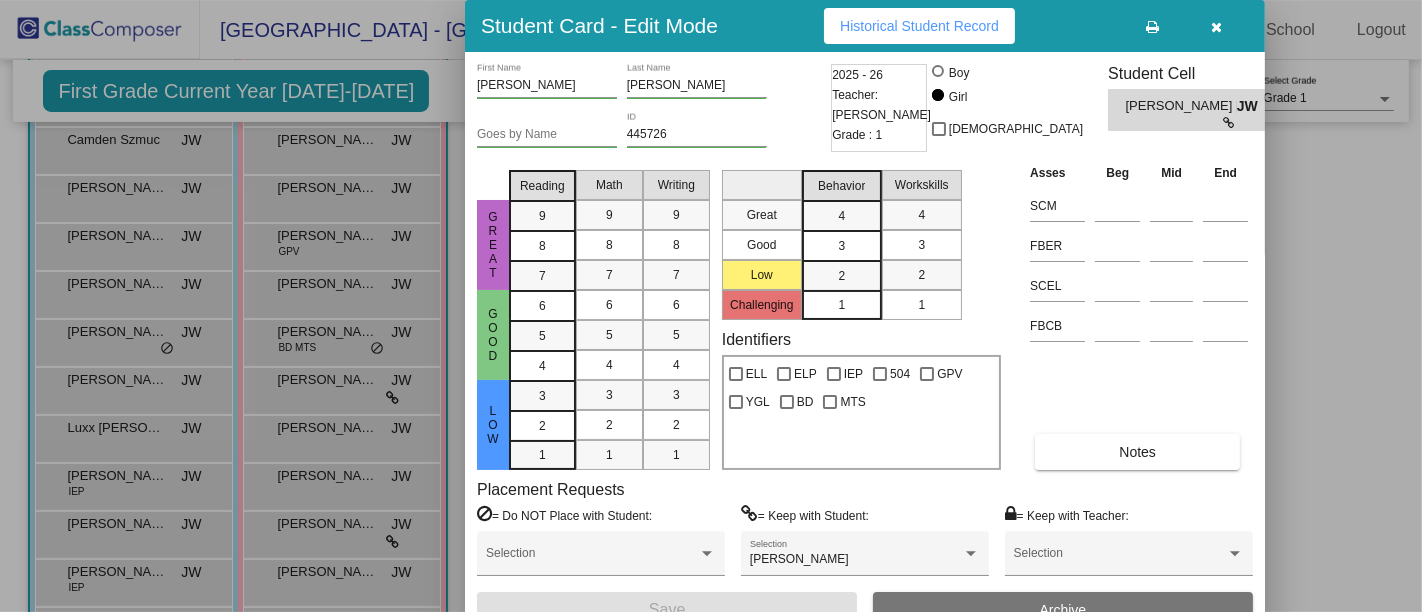 drag, startPoint x: 1214, startPoint y: 15, endPoint x: 1004, endPoint y: 344, distance: 390.30884 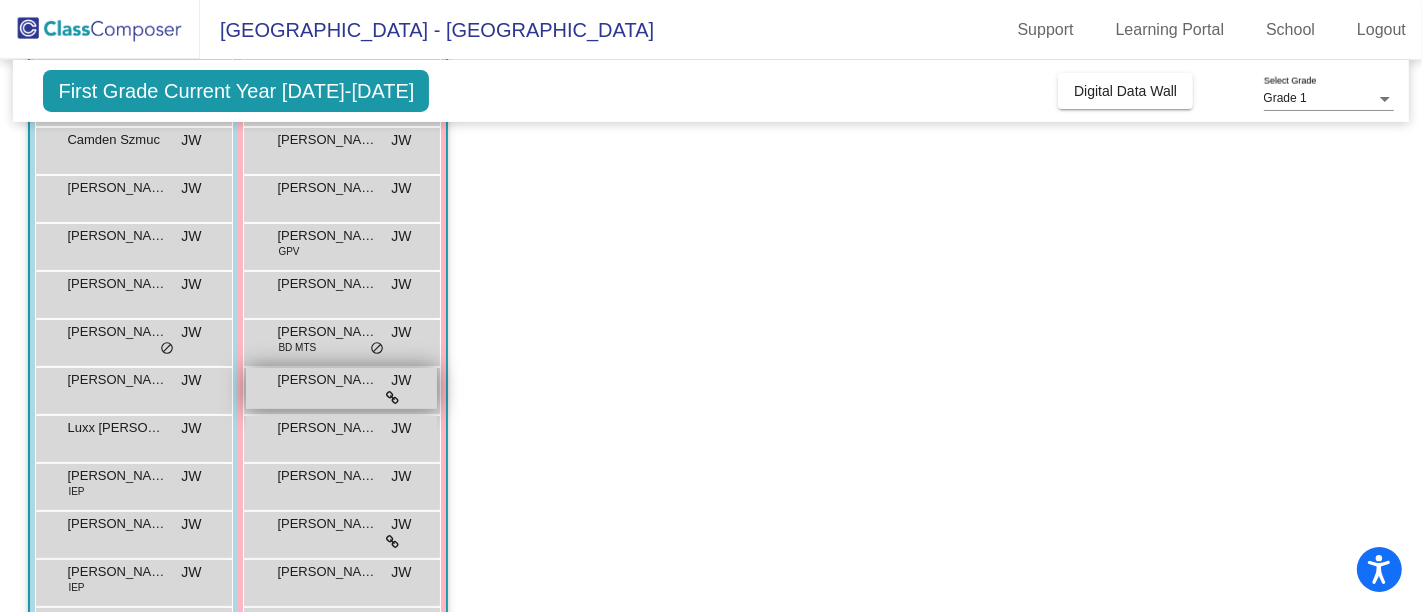 click at bounding box center [392, 397] 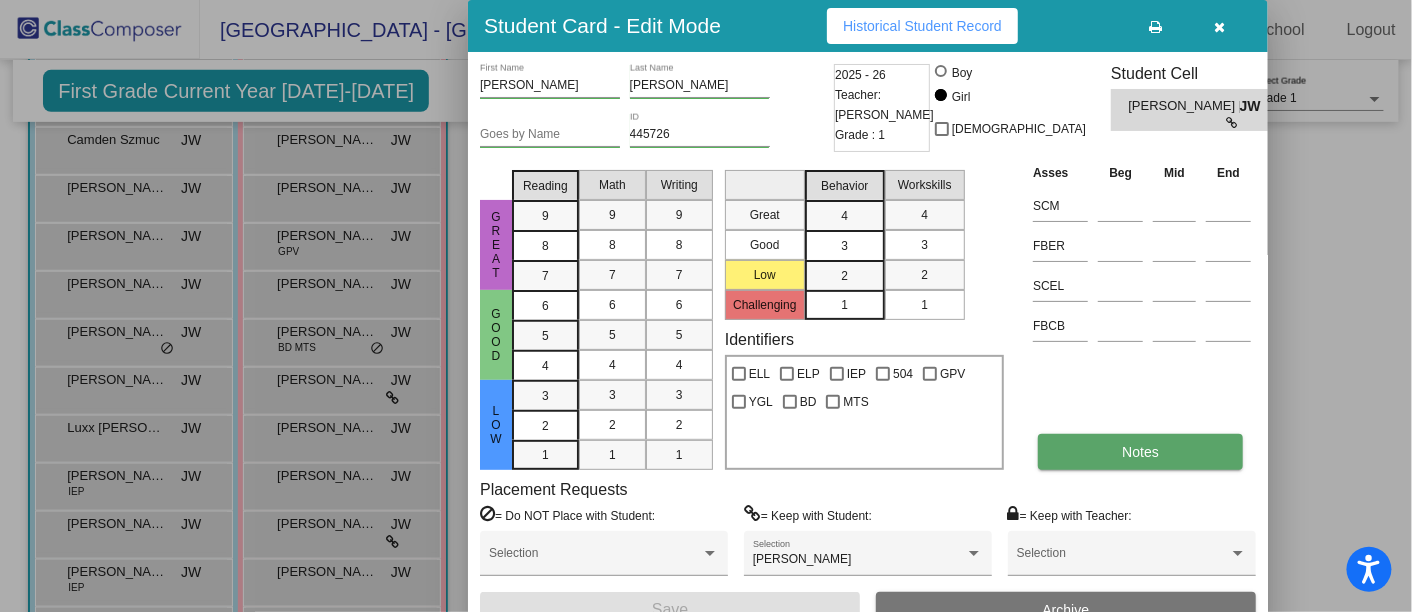 click on "Notes" at bounding box center (1140, 452) 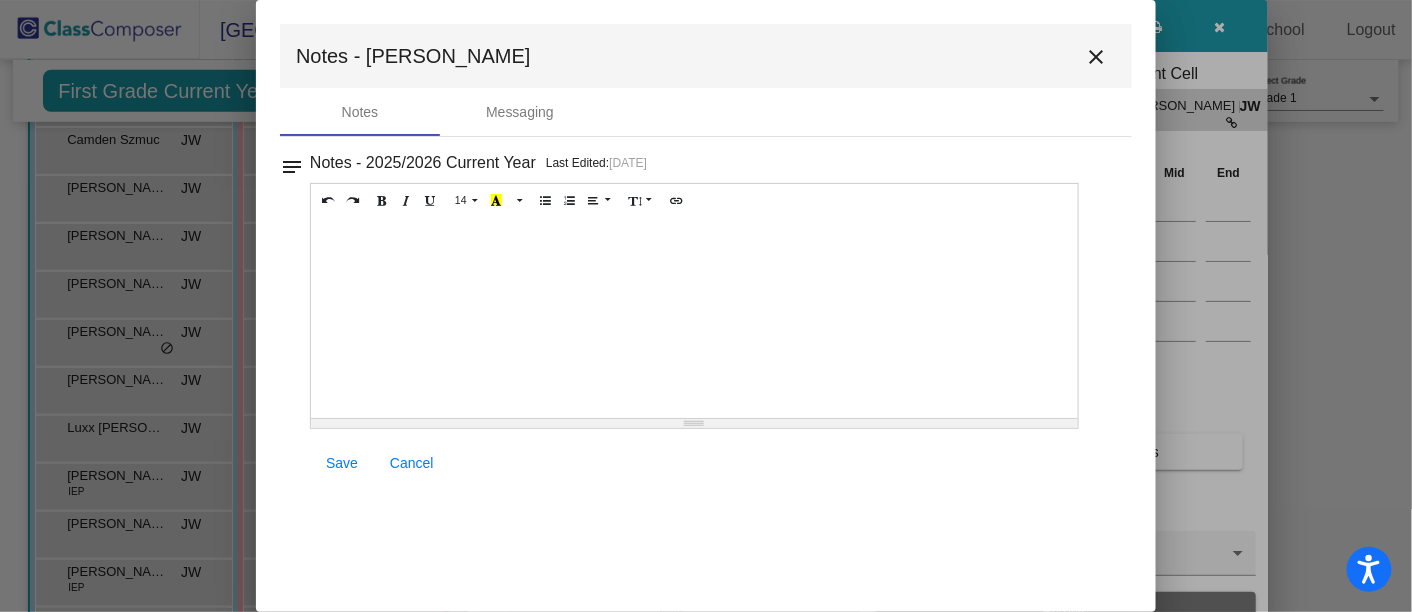 click on "close" at bounding box center (1096, 57) 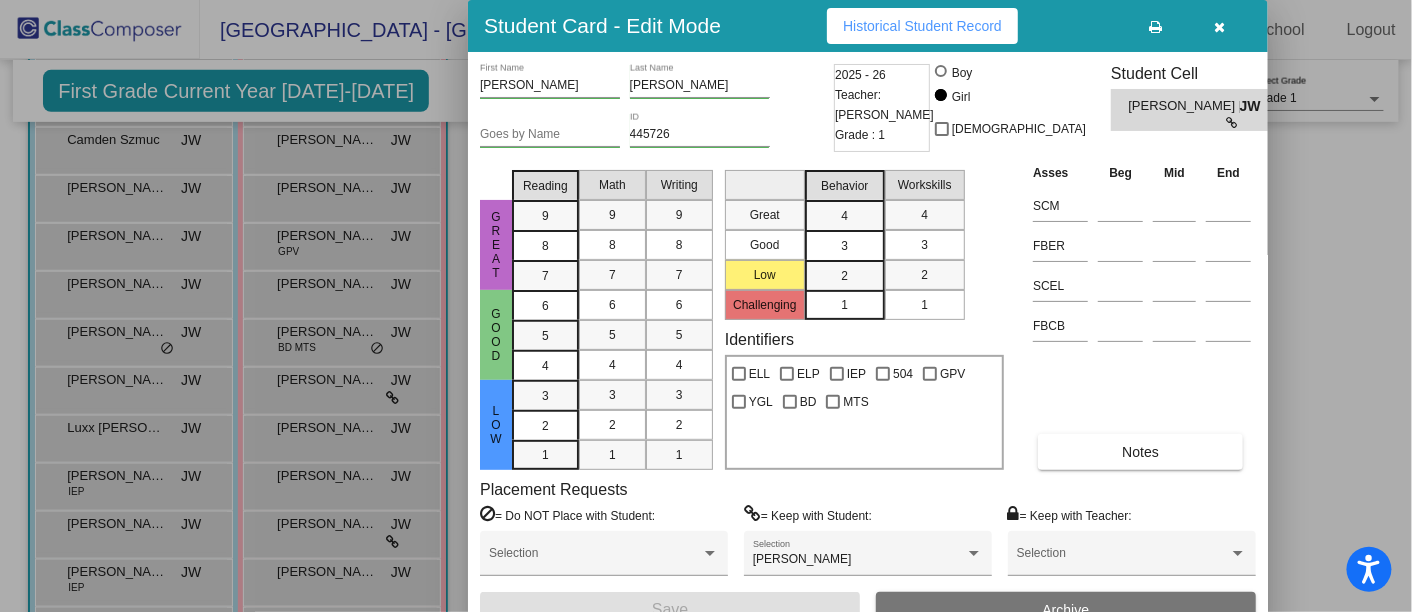 click at bounding box center [1220, 26] 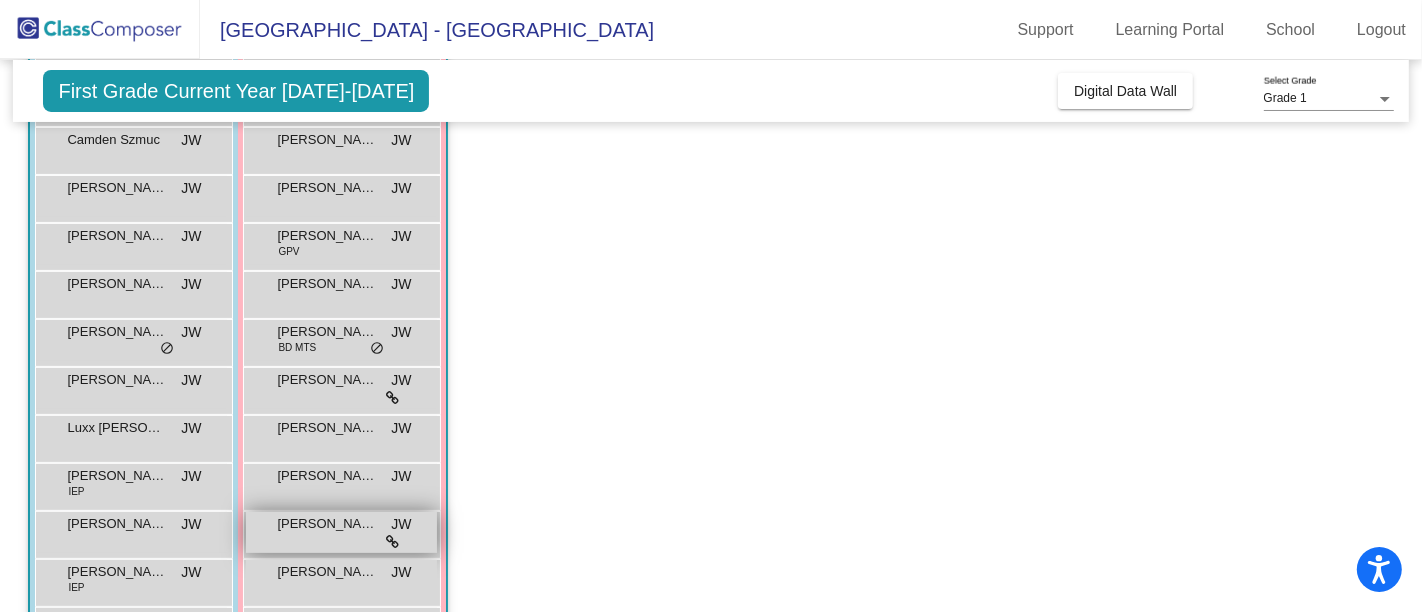 click on "[PERSON_NAME]" at bounding box center (327, 524) 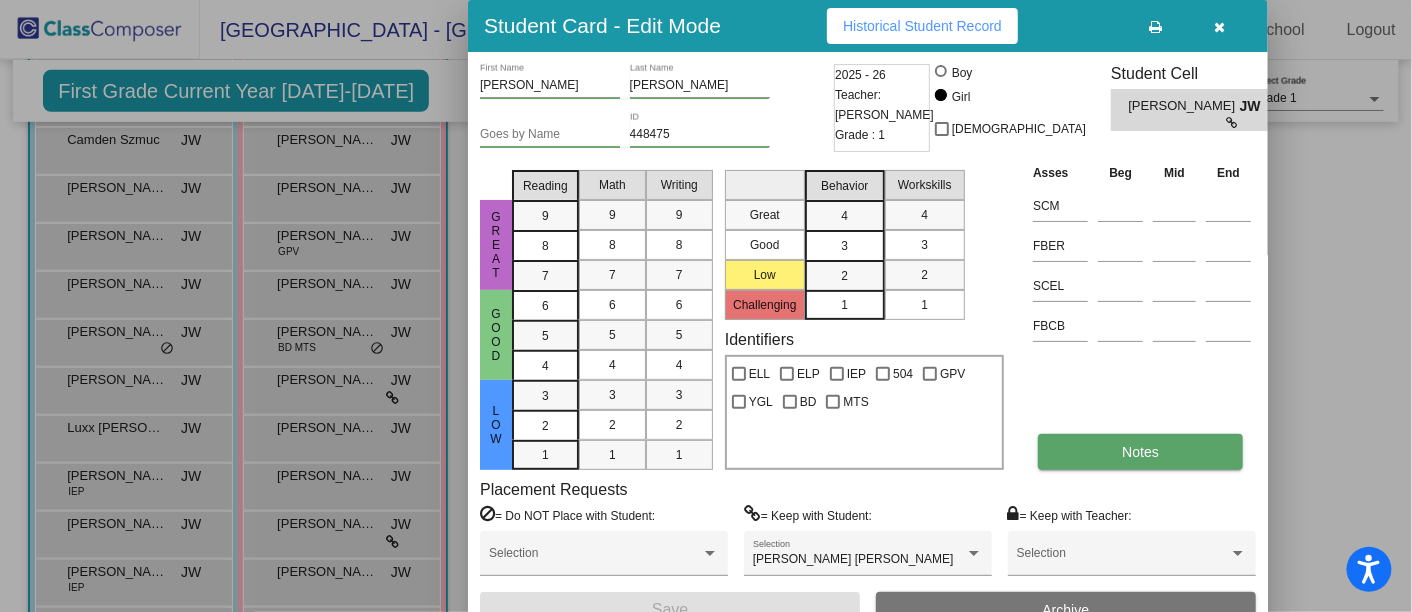 click on "Notes" at bounding box center [1140, 452] 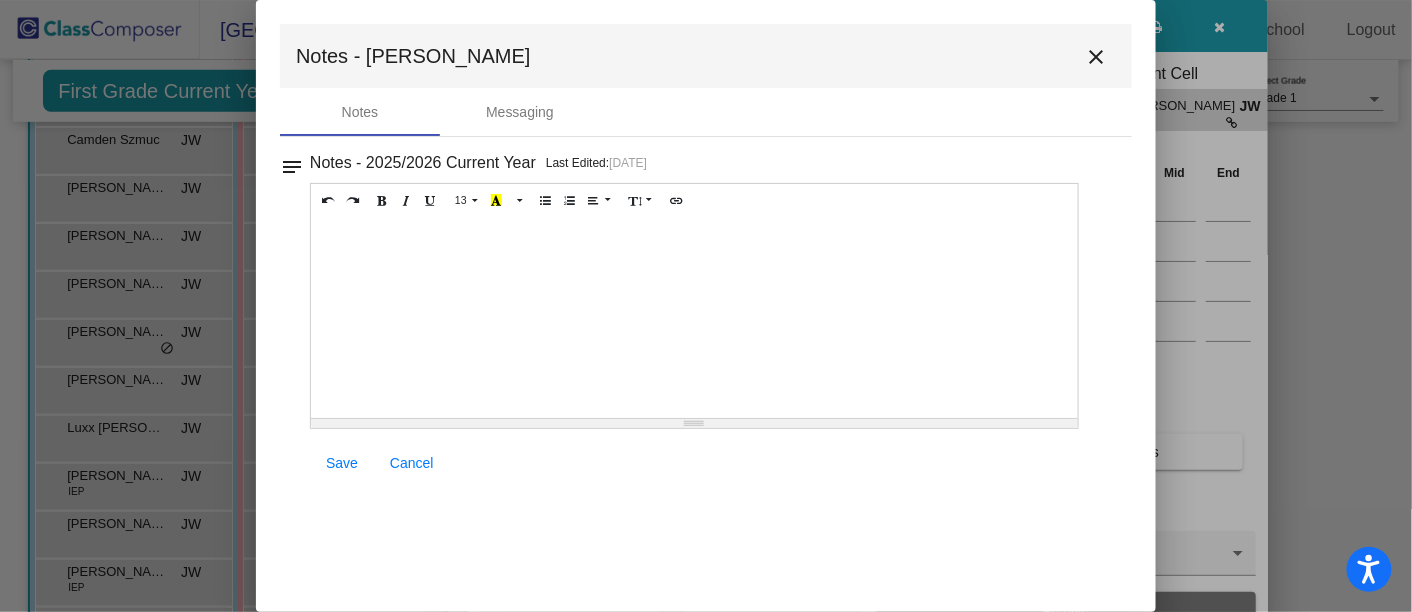 click on "close" at bounding box center (1096, 57) 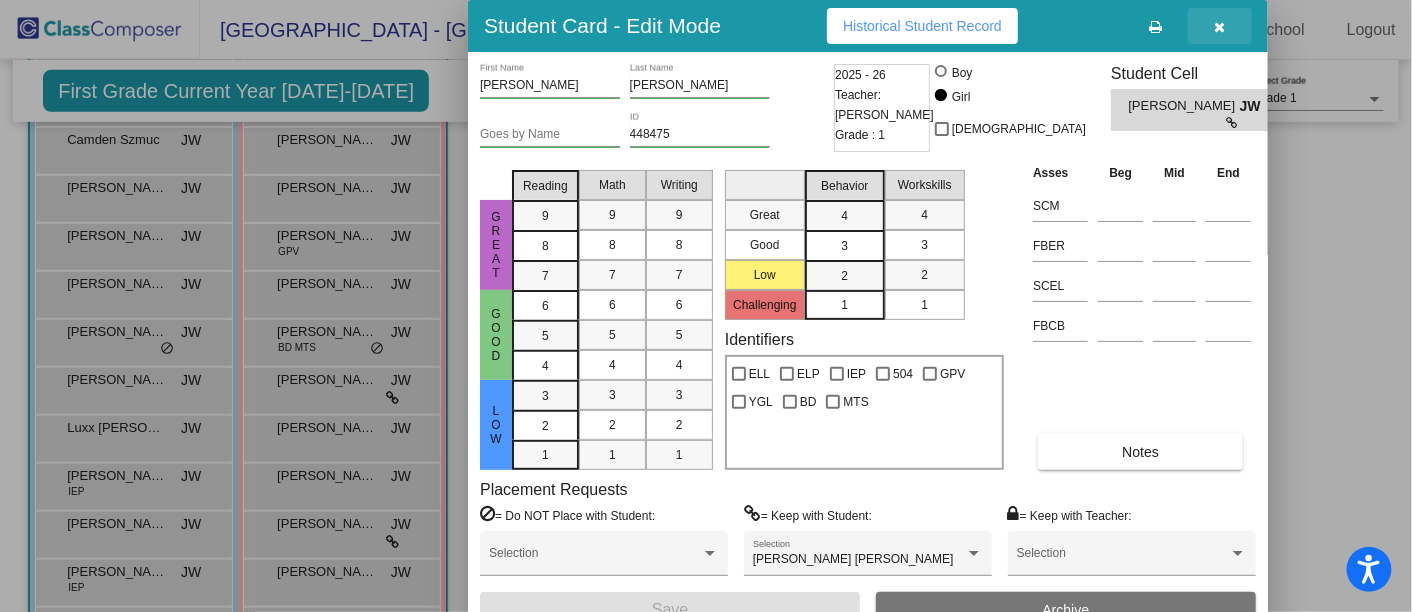 click at bounding box center [1220, 27] 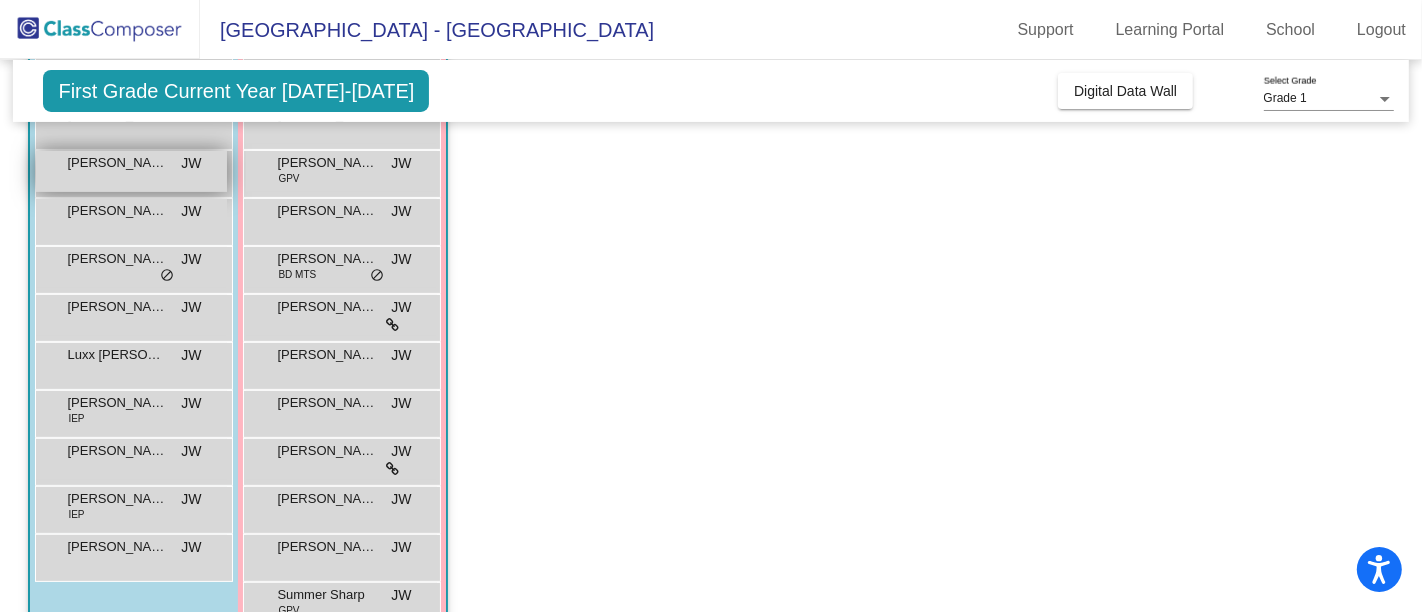 scroll, scrollTop: 364, scrollLeft: 0, axis: vertical 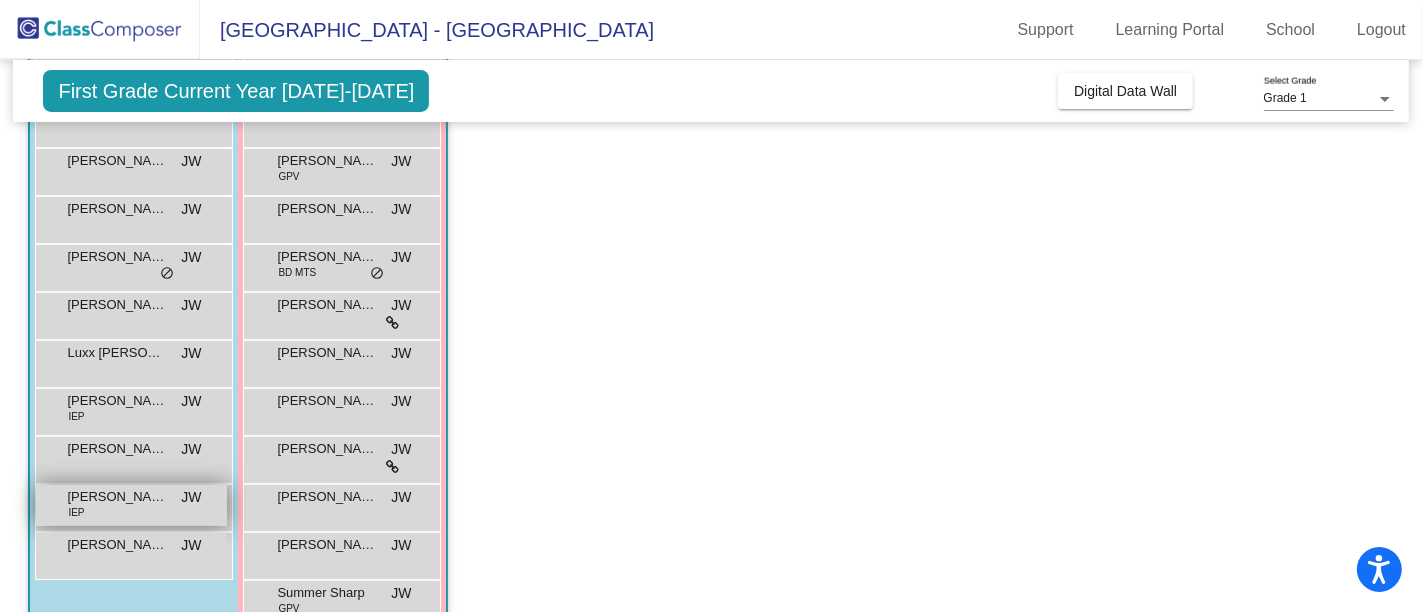 click on "[PERSON_NAME]" at bounding box center (117, 497) 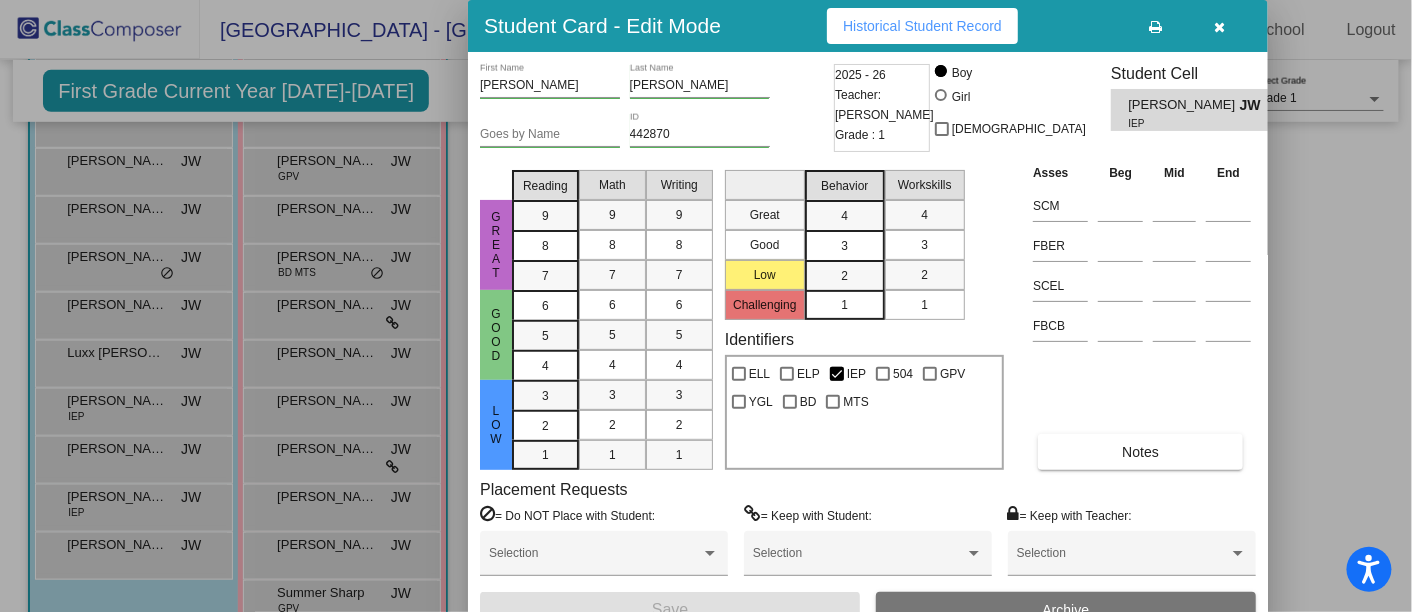 click on "Ryker First Name Wilson Last Name Goes by Name 442870 ID 2025 - 26 Teacher: Janelle Wiesner Grade : 1   Boy   Girl   Non Binary Student Cell Ryker Wilson JW IEP  Great   Good   Low  Reading 9 8 7 6 5 4 3 2 1 Math 9 8 7 6 5 4 3 2 1 Writing 9 8 7 6 5 4 3 2 1 Great Good Low Challenging Behavior 4 3 2 1 Workskills 4 3 2 1 Identifiers   ELL   ELP   IEP   504   GPV   YGL   BD   MTS Asses Beg Mid End SCM FBER SCEL FBCB  Notes  Placement Requests  = Do NOT Place with Student:   Selection  = Keep with Student:   Selection  = Keep with Teacher:   Selection  Save   Archive" at bounding box center [868, 346] 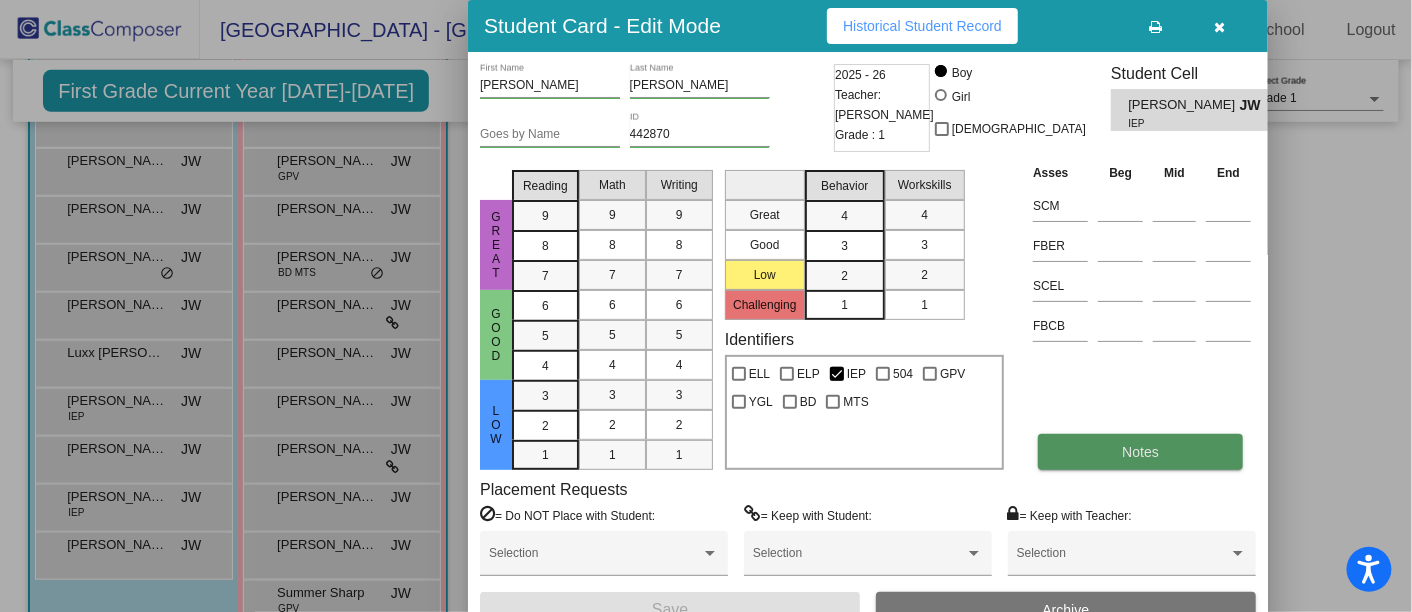 click on "Notes" at bounding box center [1140, 452] 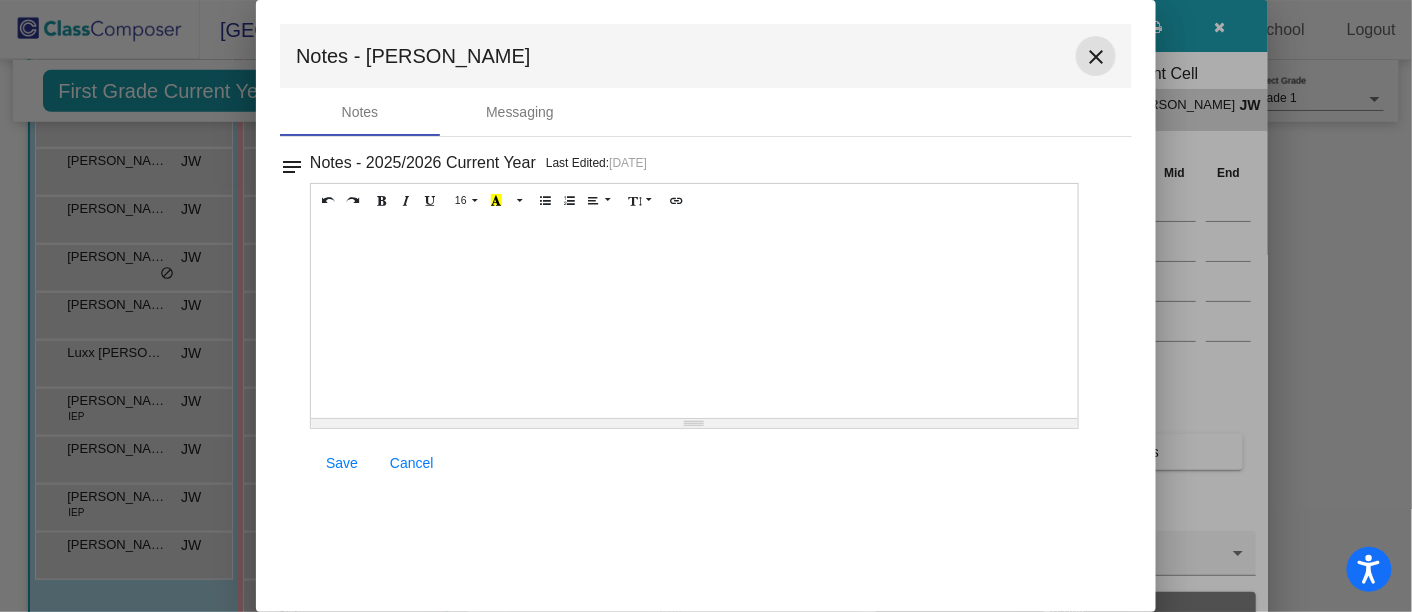 click on "close" at bounding box center (1096, 57) 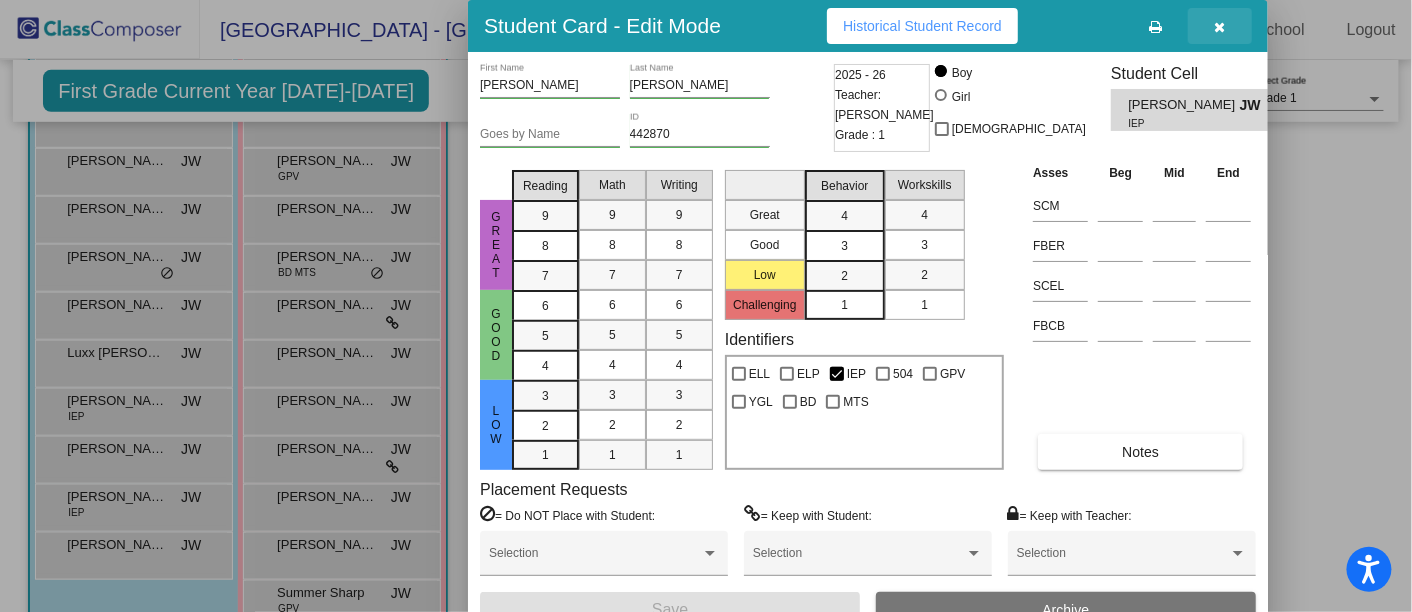 click at bounding box center [1220, 27] 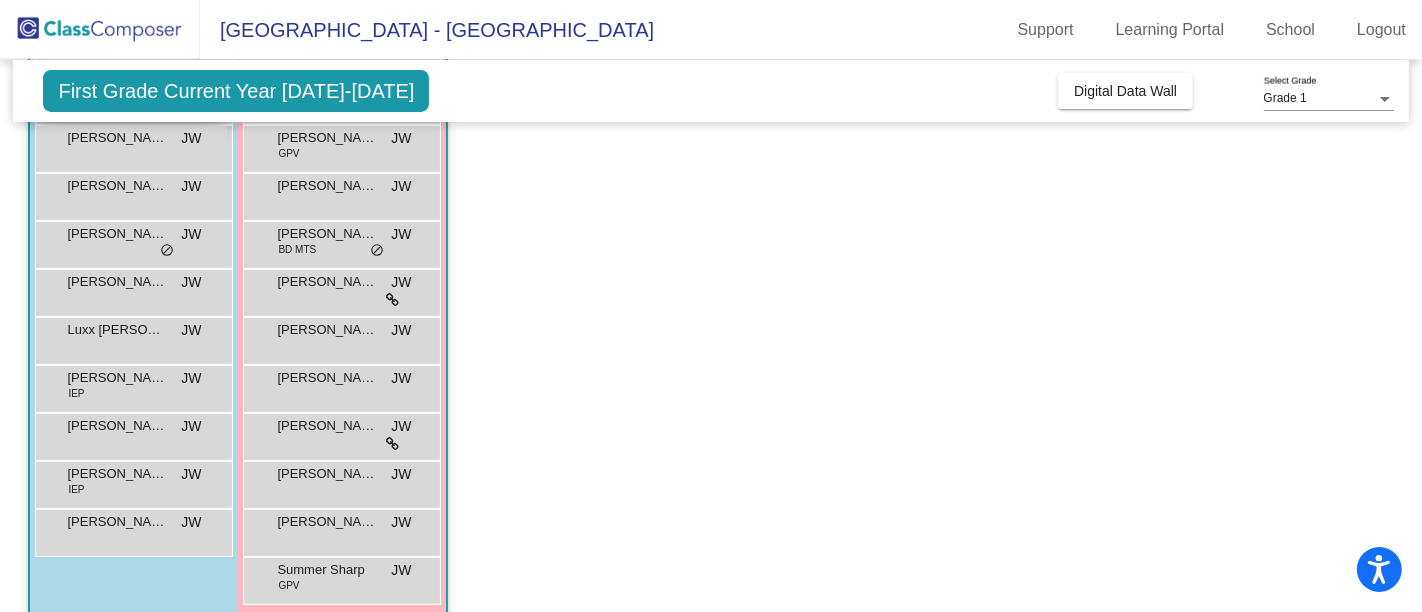 scroll, scrollTop: 409, scrollLeft: 0, axis: vertical 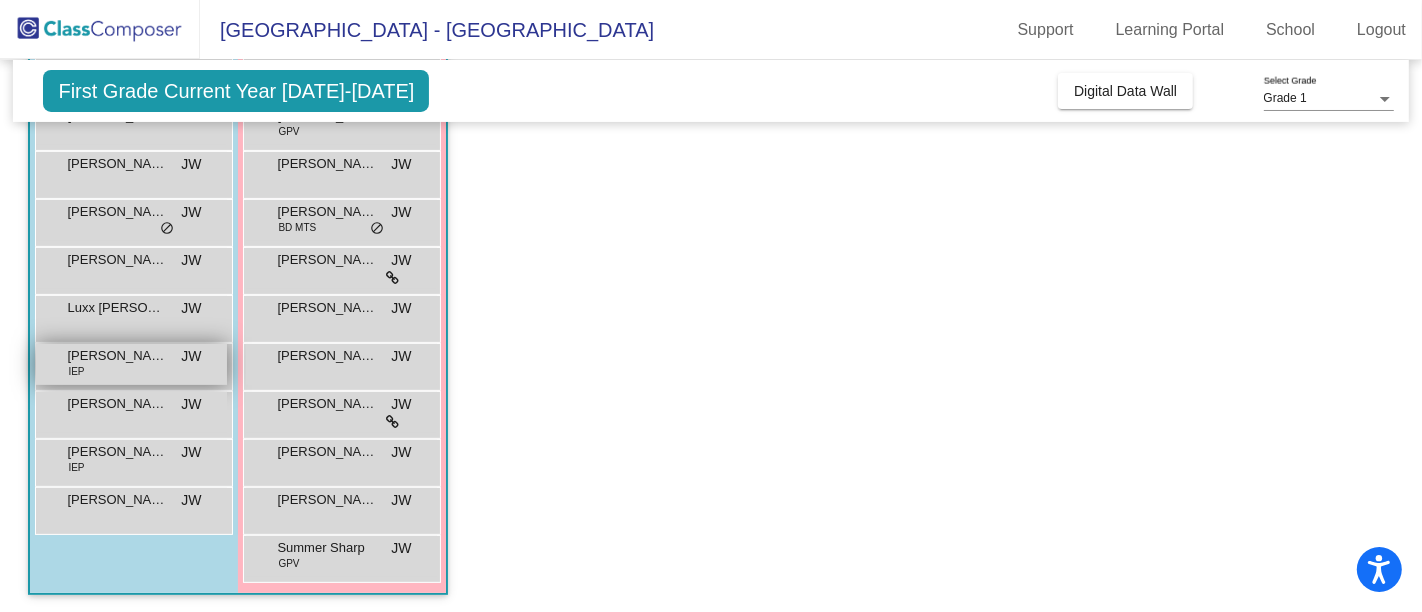 click on "Nathan Rodriguez IEP JW lock do_not_disturb_alt" at bounding box center (131, 364) 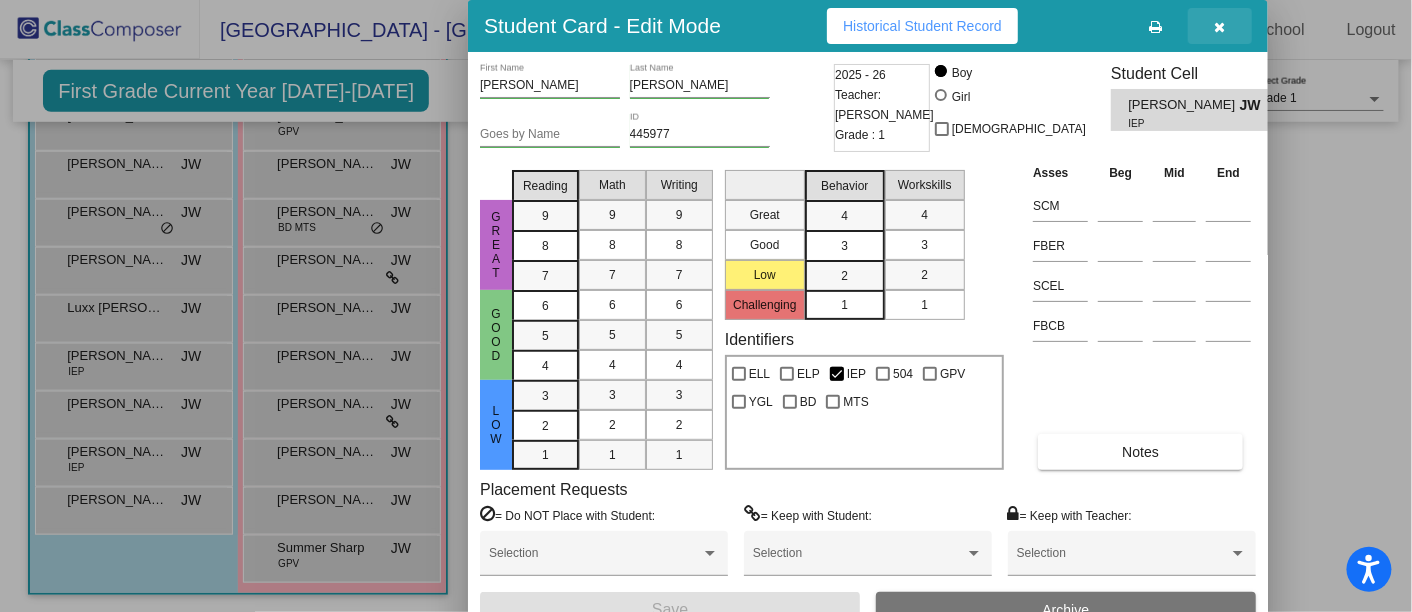 click at bounding box center (1220, 27) 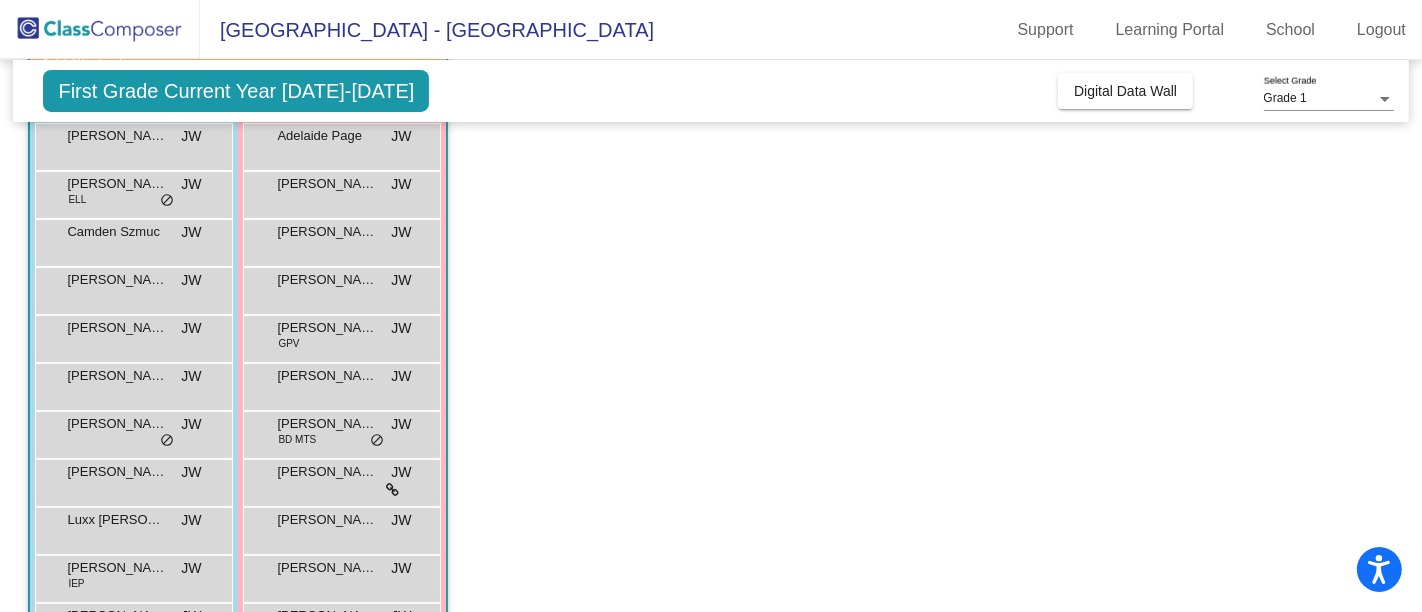 scroll, scrollTop: 409, scrollLeft: 0, axis: vertical 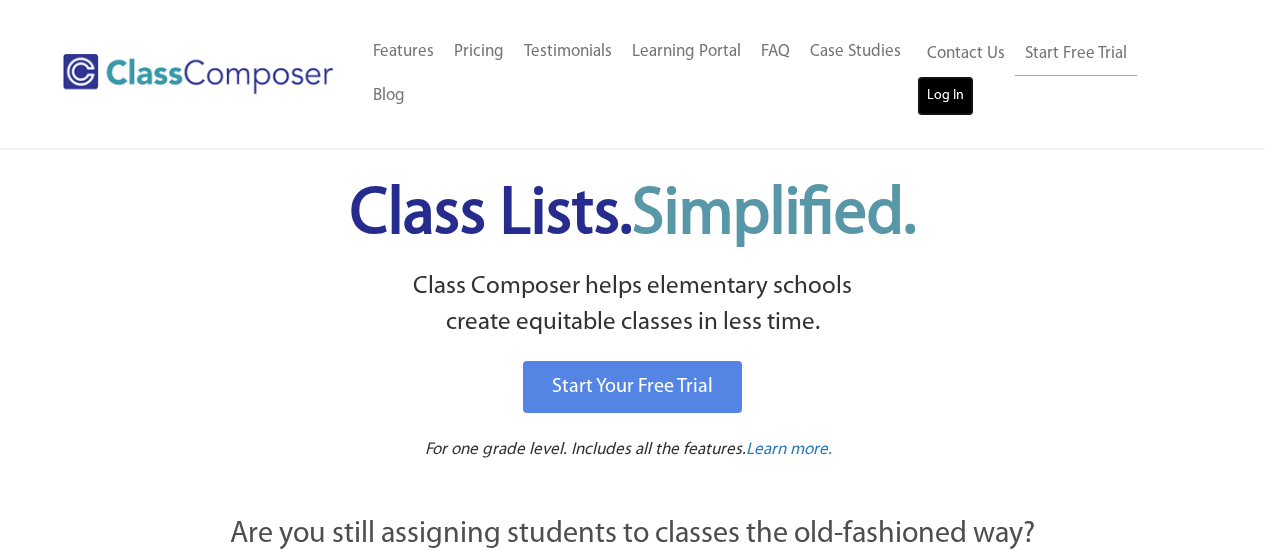 click on "Log In" at bounding box center (945, 96) 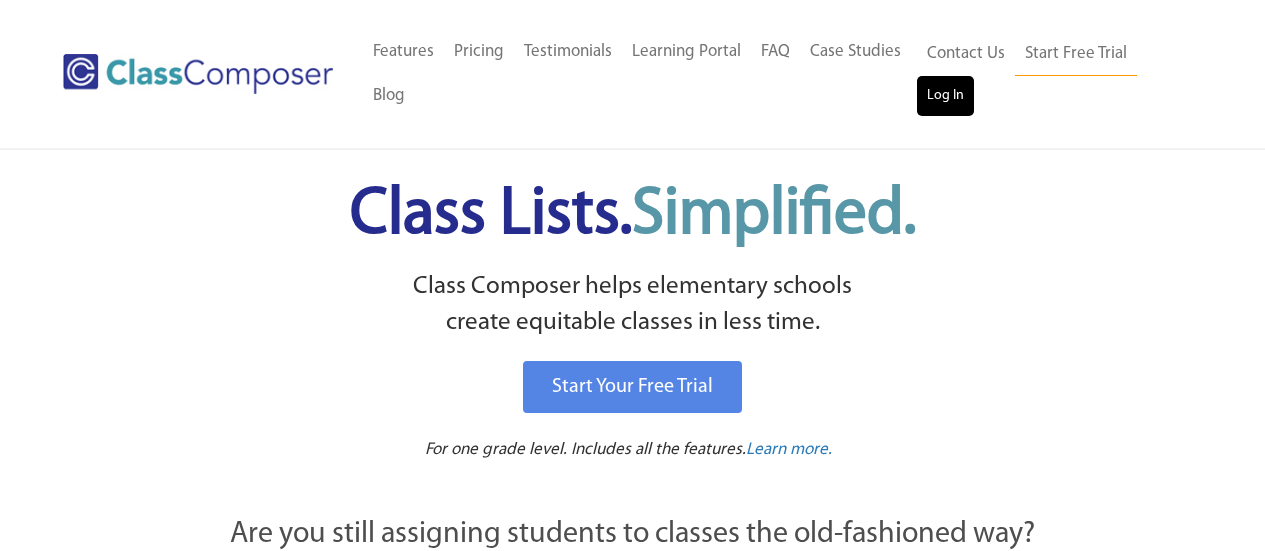 scroll, scrollTop: 0, scrollLeft: 0, axis: both 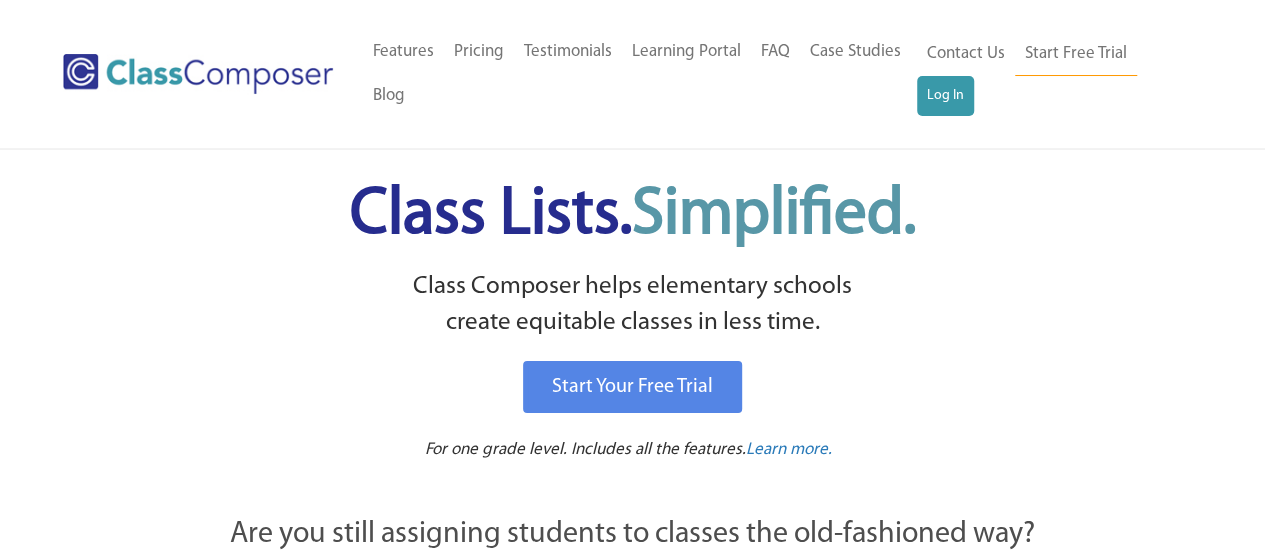 click on "Menu
Home Old
Features
Pricing
Testimonials
Learning Portal
FAQ
Case Studies
Blog
Contact Us
Contact Us
Start Free Trial
Log In" at bounding box center [632, 74] 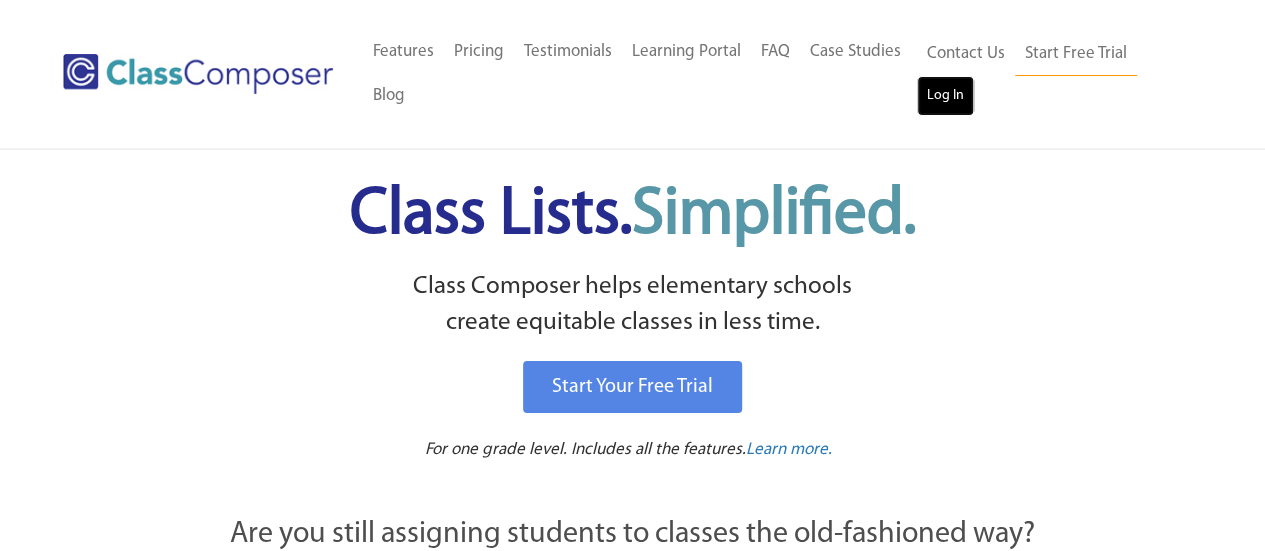 click on "Log In" at bounding box center (945, 96) 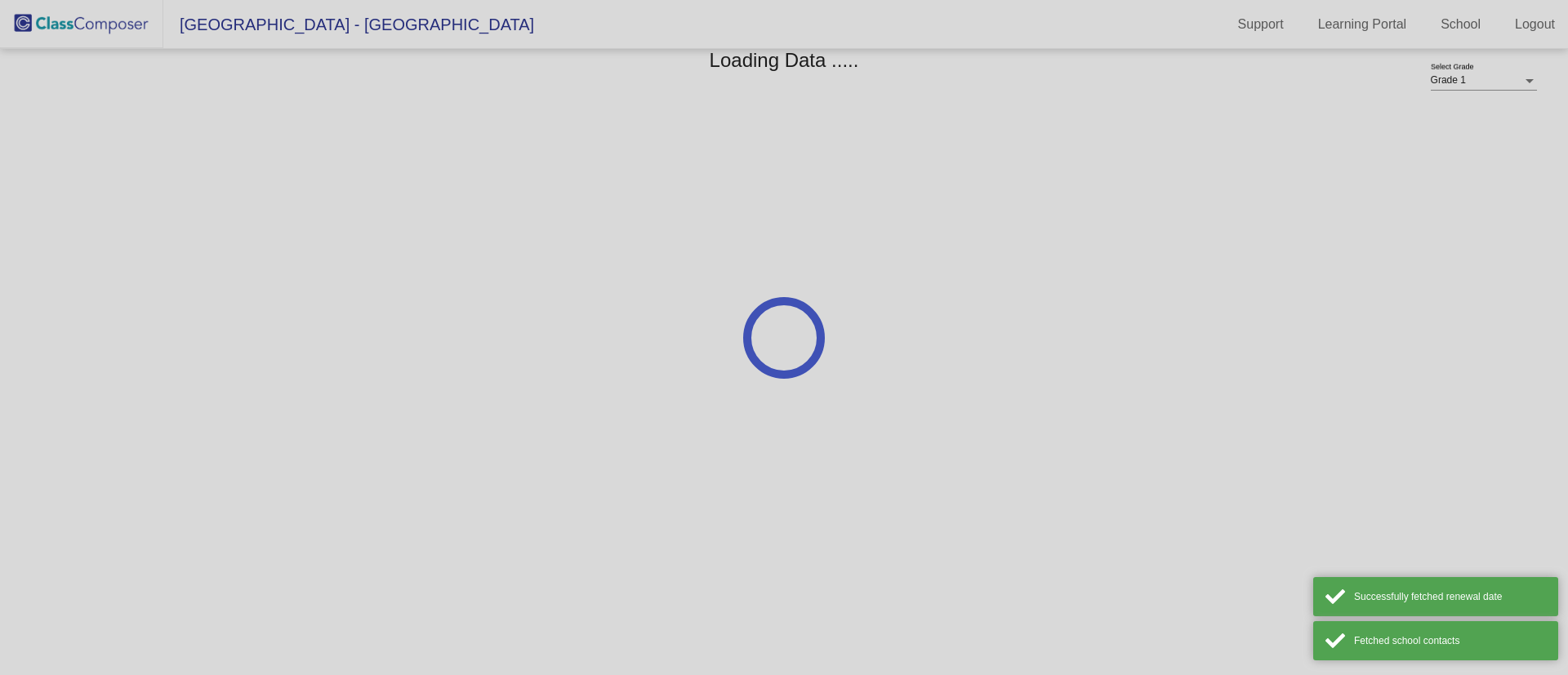 scroll, scrollTop: 0, scrollLeft: 0, axis: both 